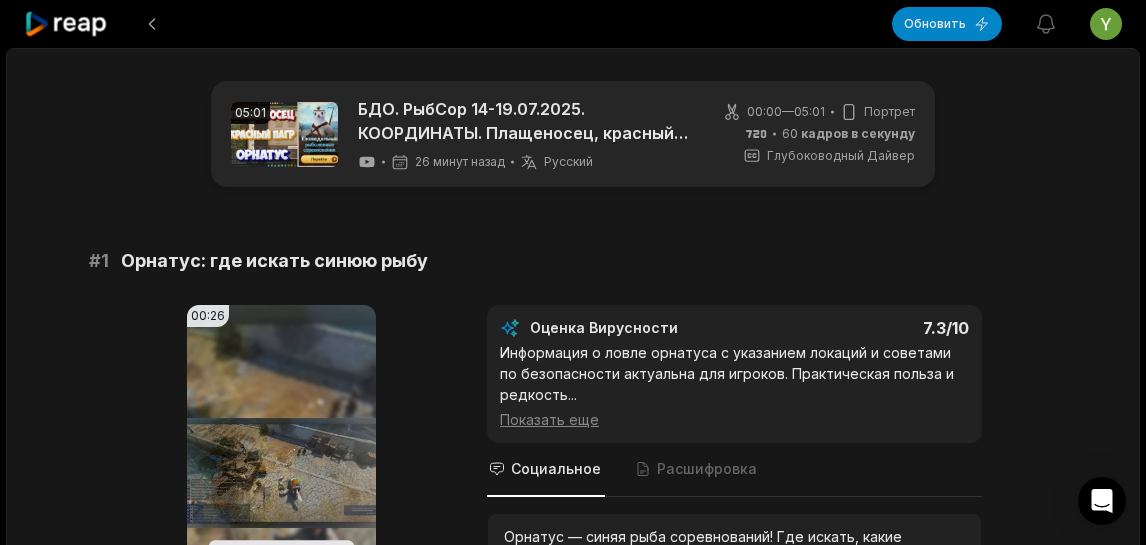scroll, scrollTop: 266, scrollLeft: 0, axis: vertical 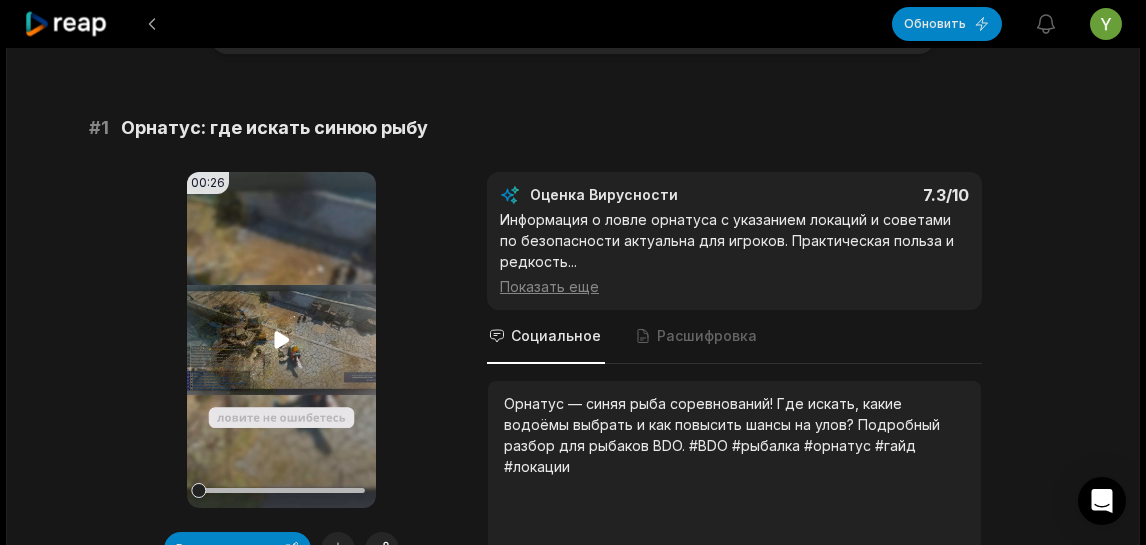 click 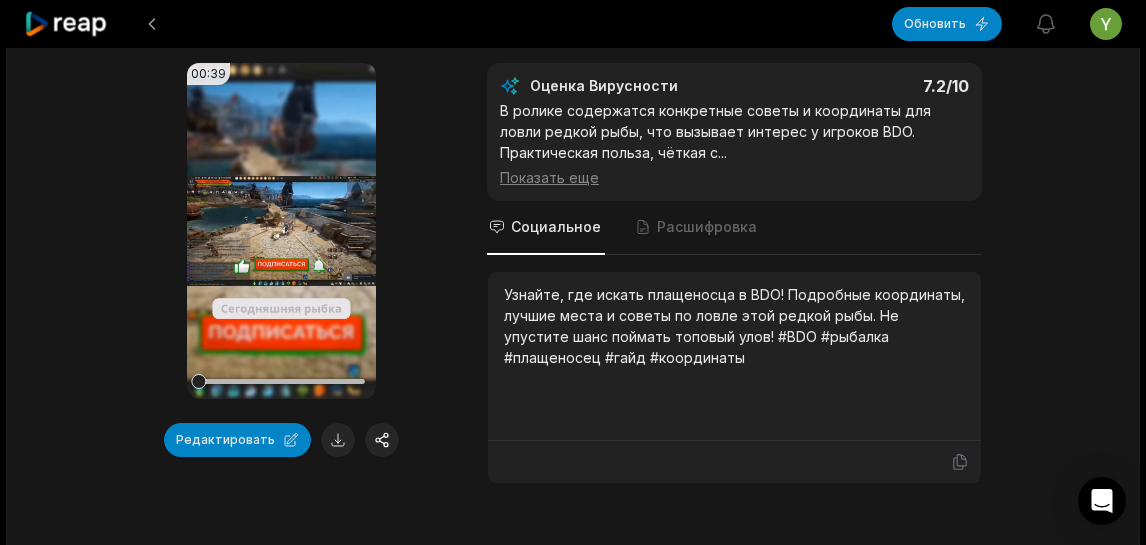 scroll, scrollTop: 800, scrollLeft: 0, axis: vertical 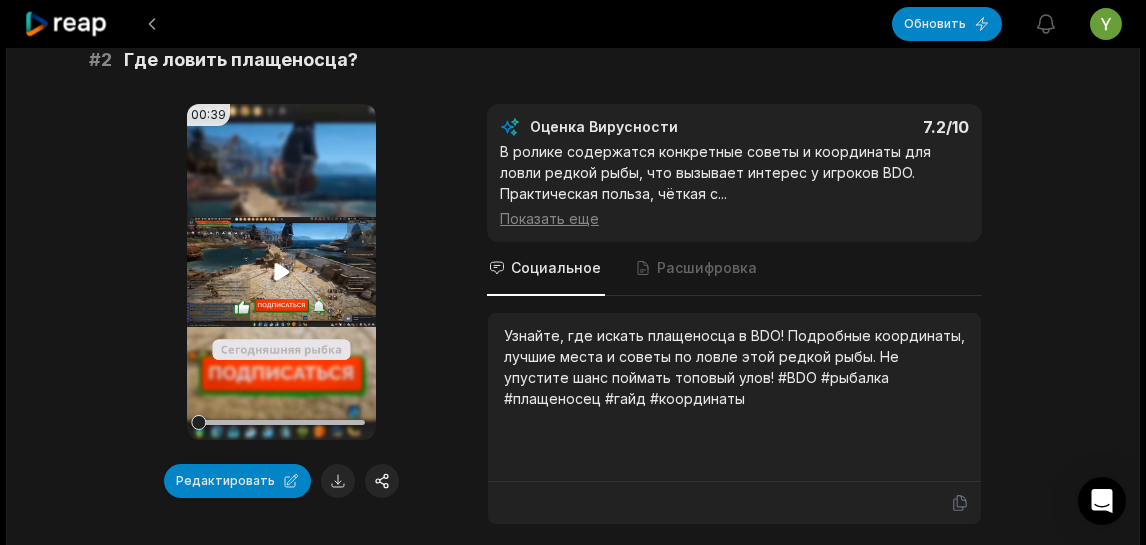 click 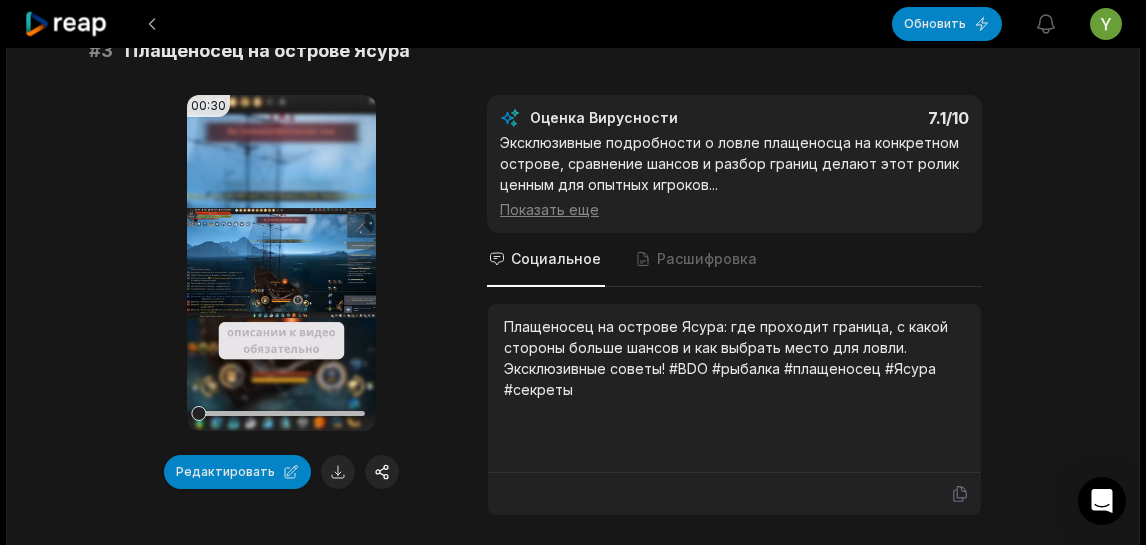 scroll, scrollTop: 1466, scrollLeft: 0, axis: vertical 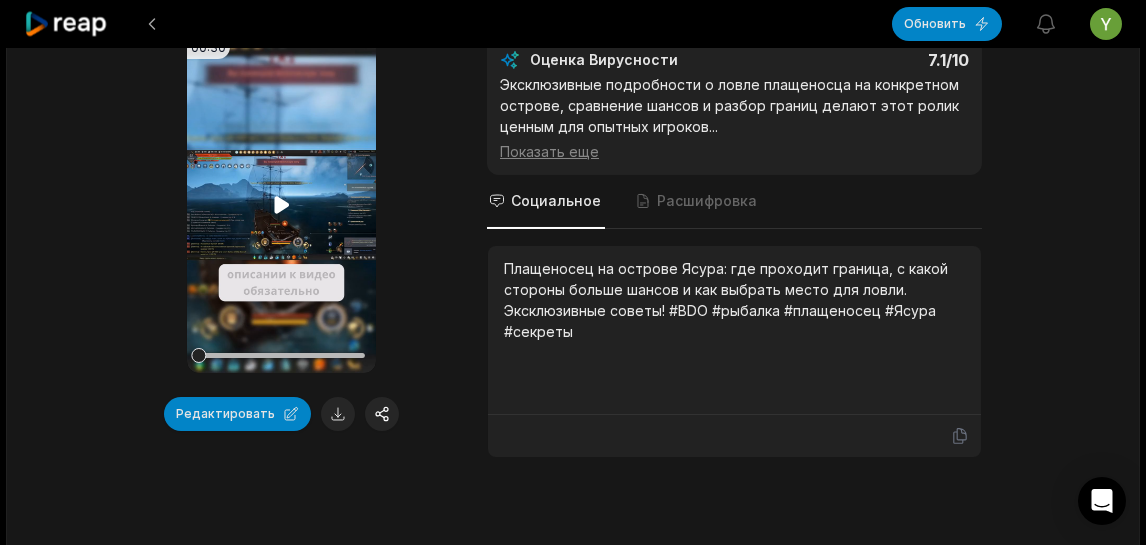 click 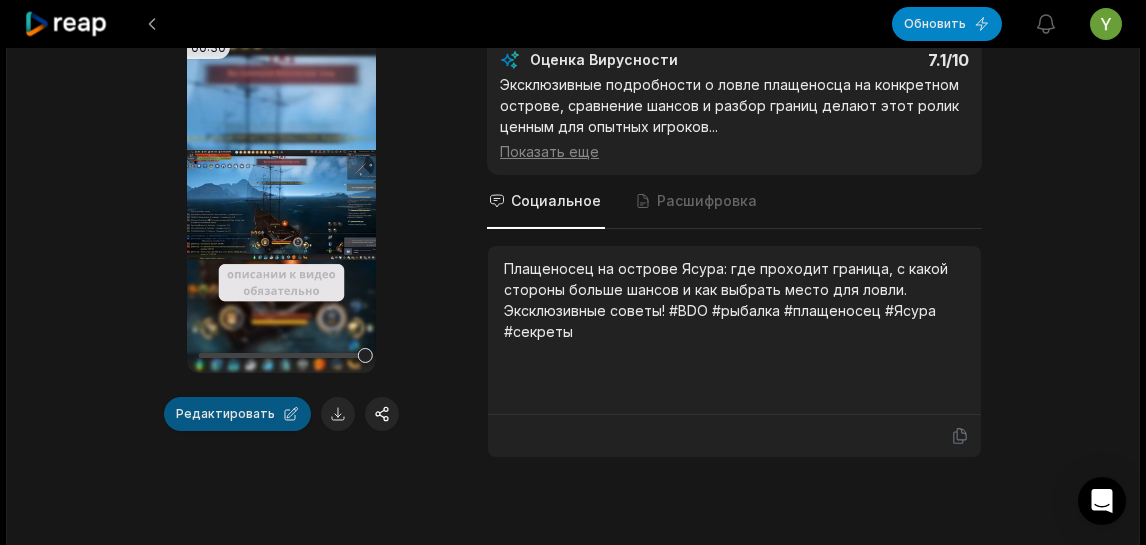 click on "Редактировать" at bounding box center (237, 414) 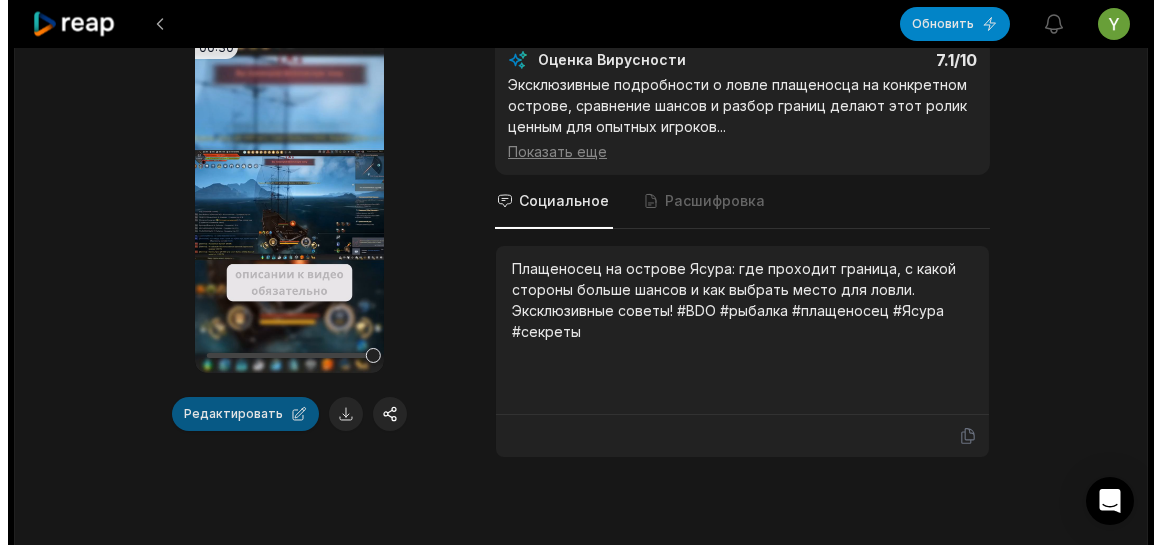 scroll, scrollTop: 0, scrollLeft: 0, axis: both 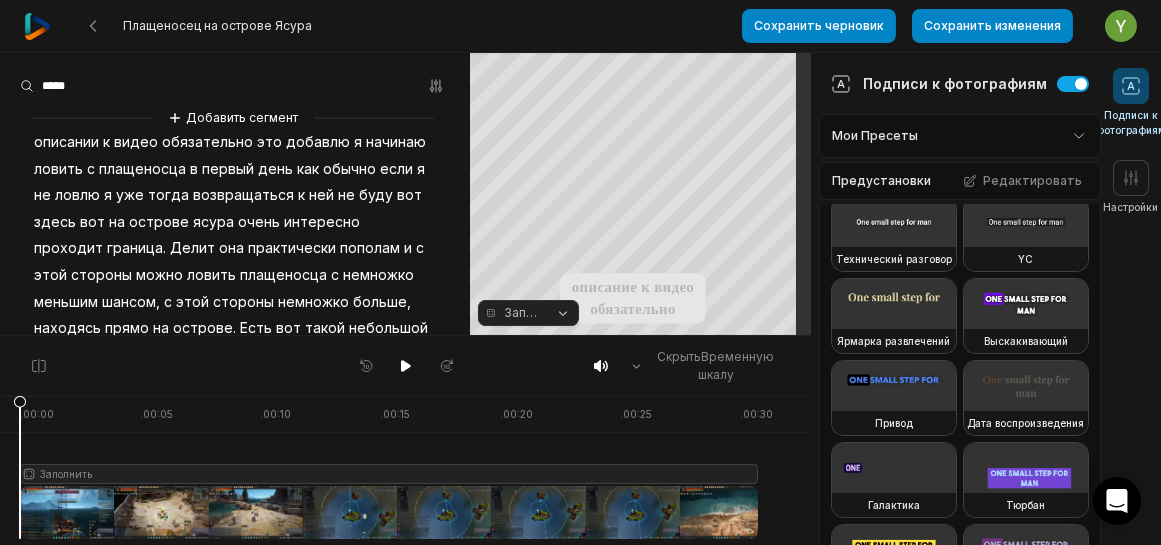 click at bounding box center [1026, 140] 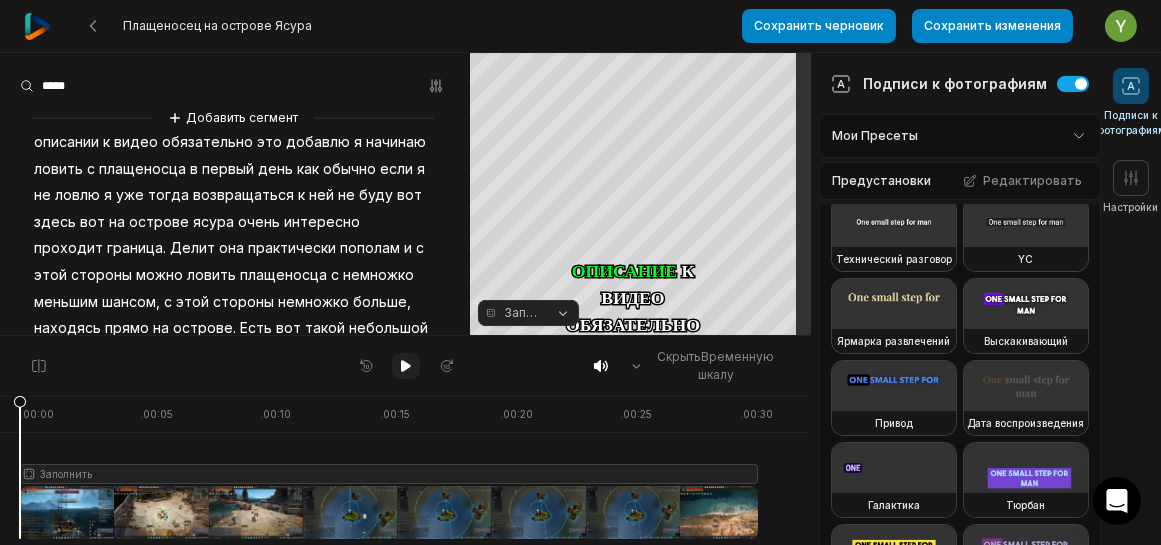 click 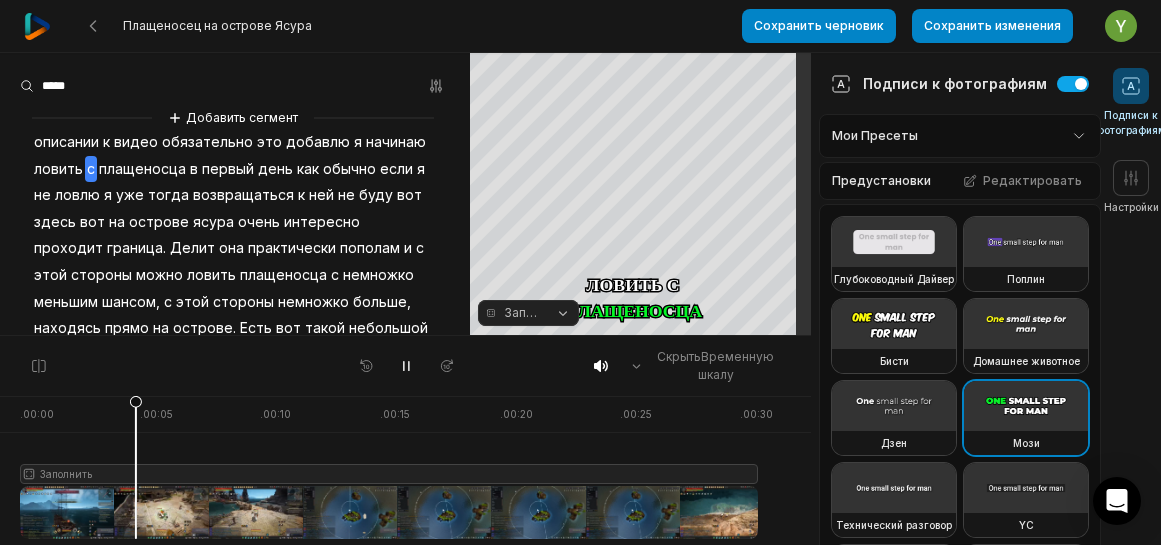 scroll, scrollTop: 0, scrollLeft: 0, axis: both 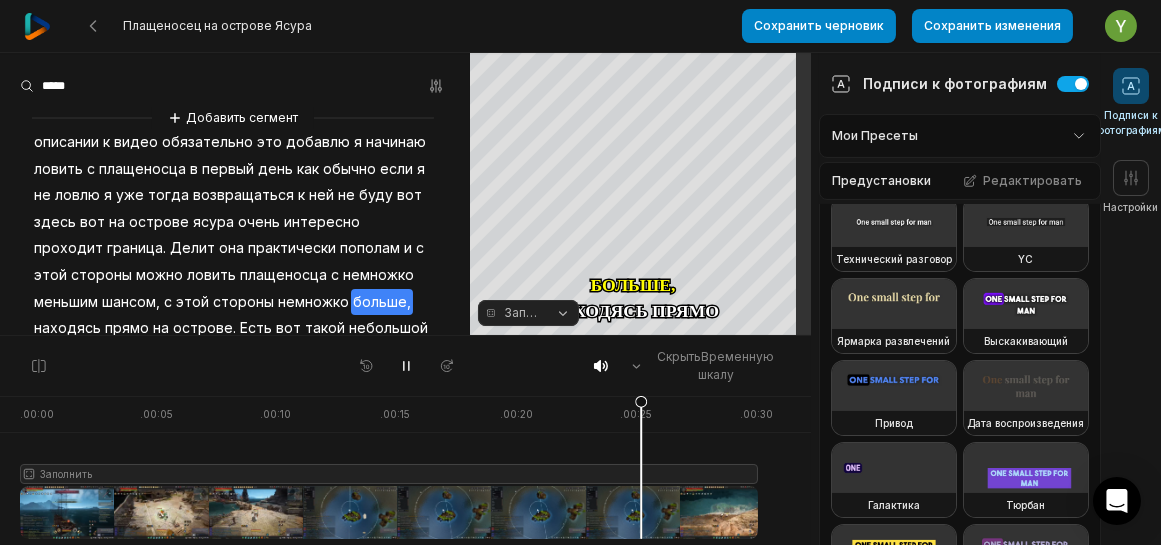 click at bounding box center [1026, 58] 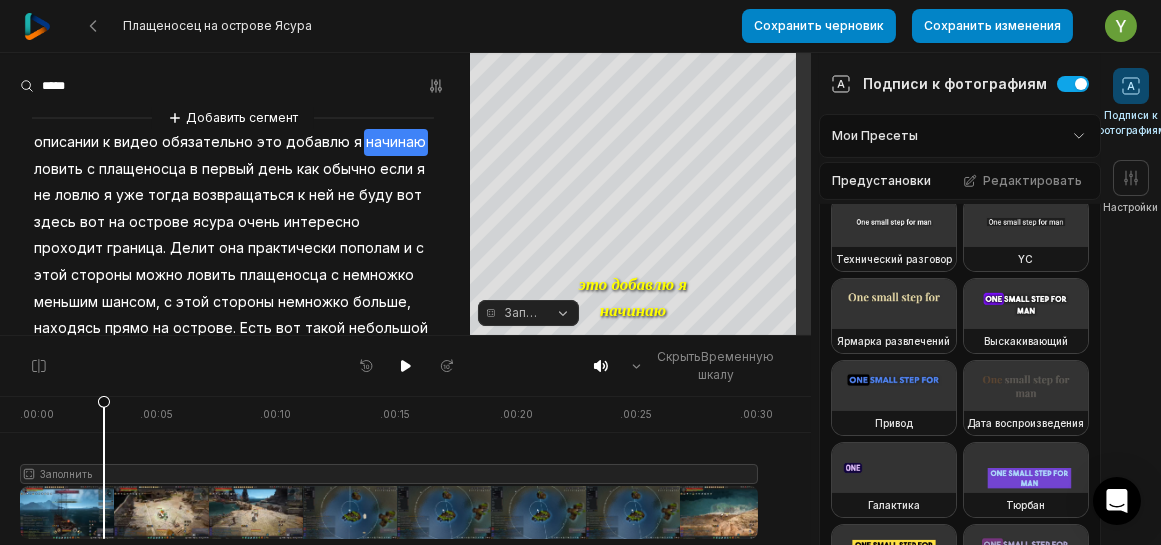 drag, startPoint x: 20, startPoint y: 400, endPoint x: 104, endPoint y: 404, distance: 84.095184 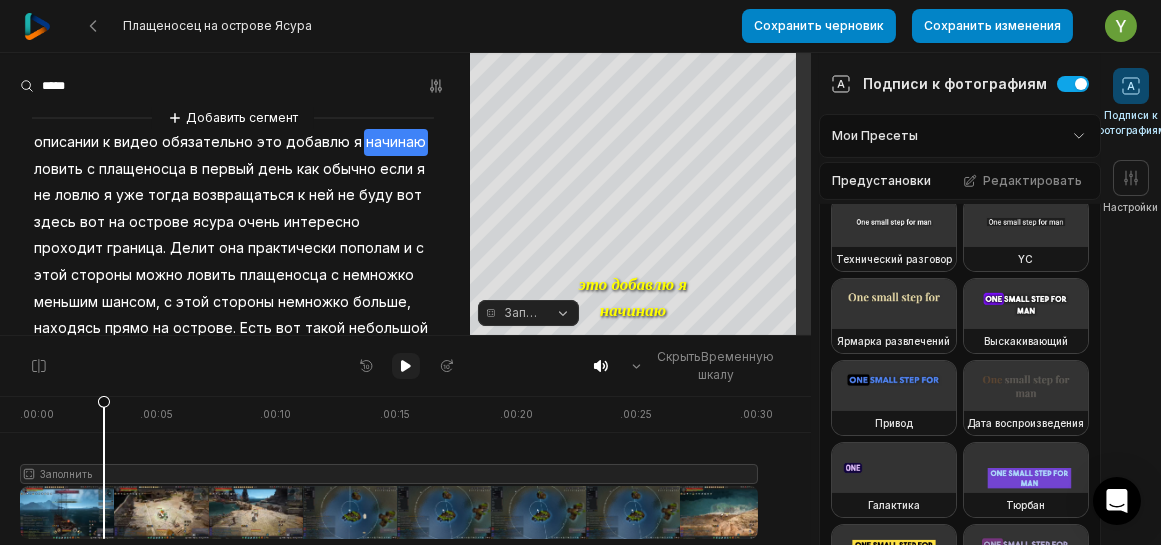 click 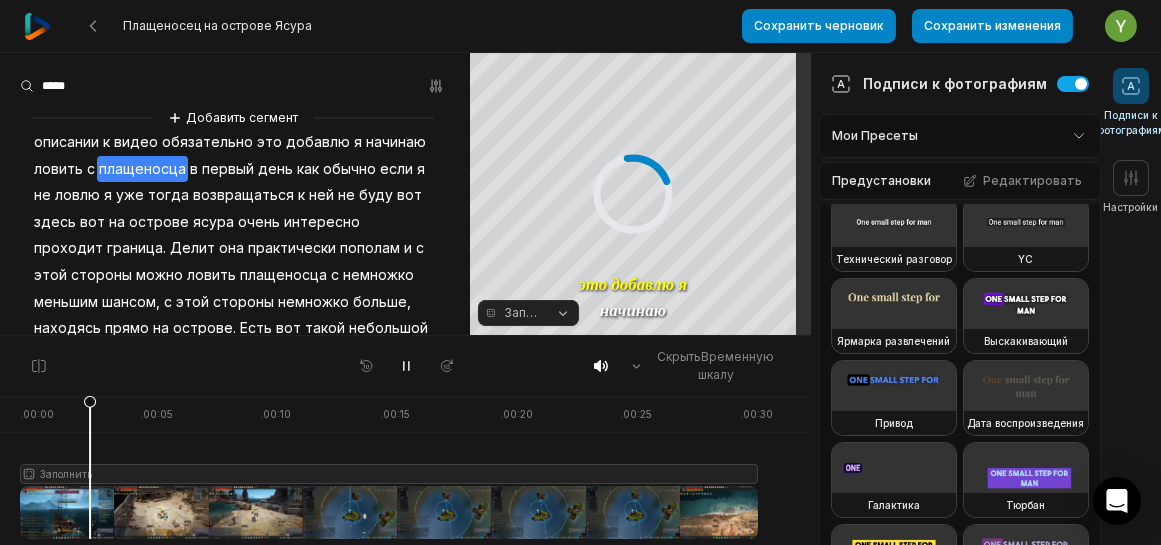 click at bounding box center (389, 467) 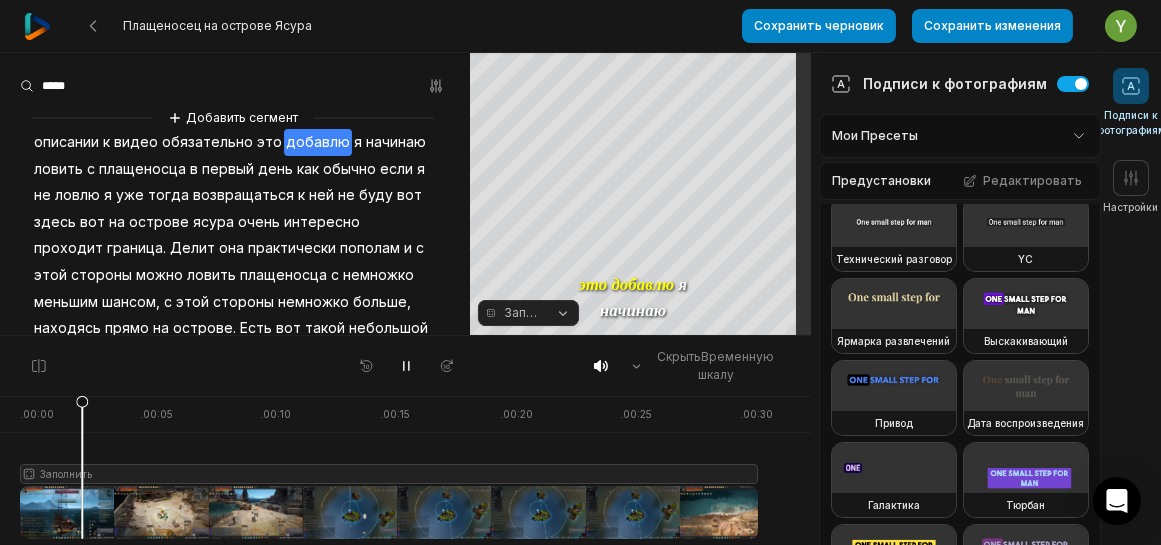 click at bounding box center [389, 467] 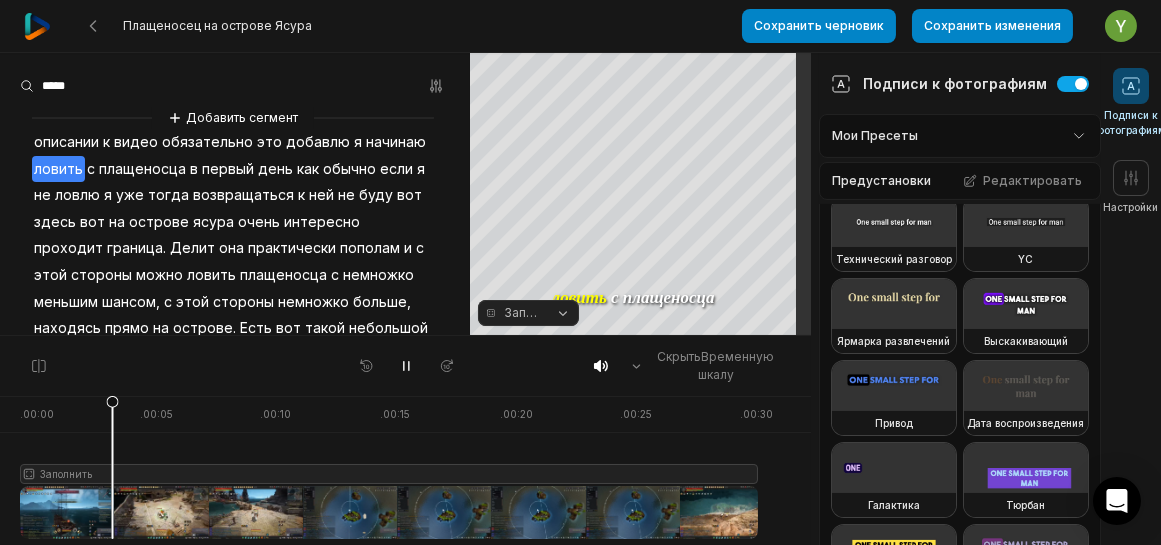 click at bounding box center [389, 467] 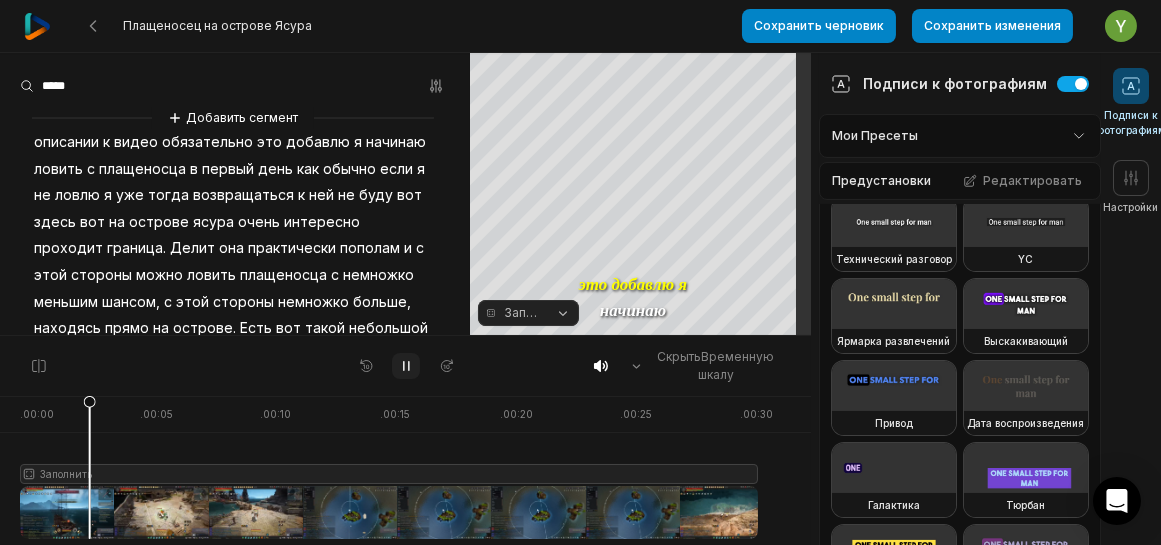 click 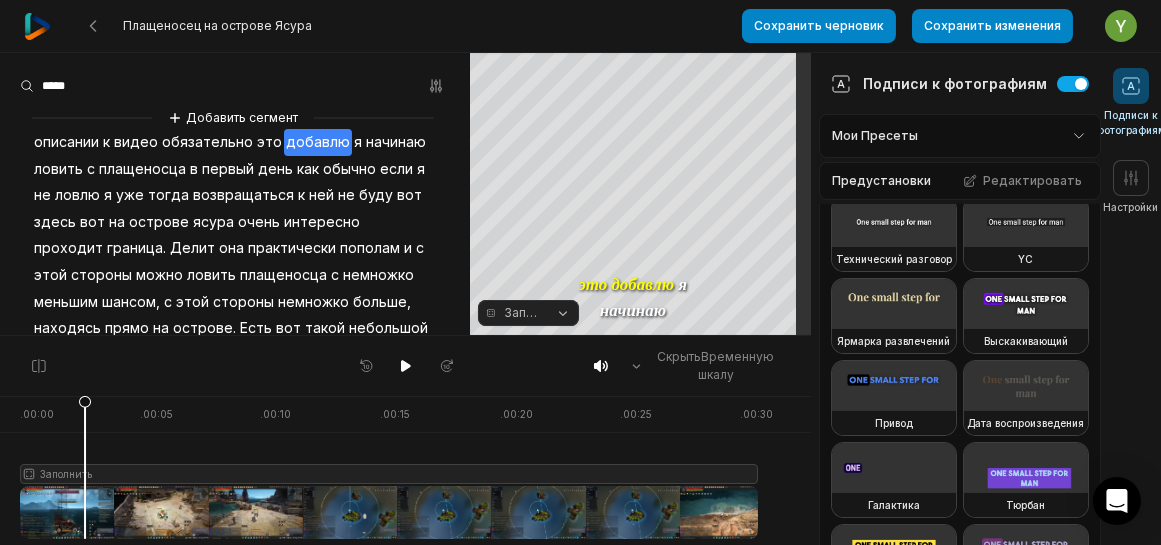 click 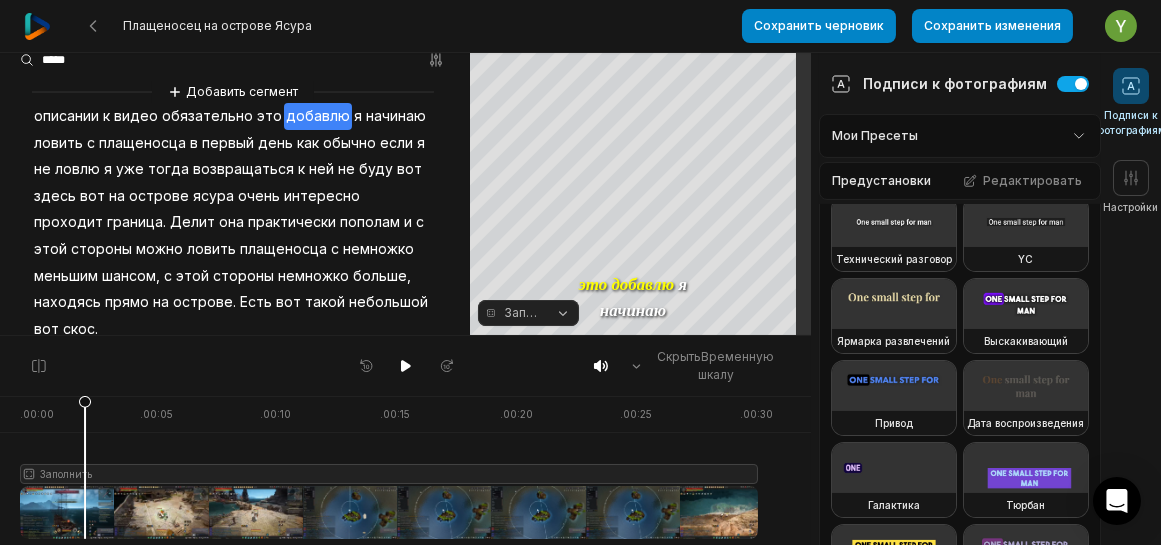 scroll, scrollTop: 72, scrollLeft: 0, axis: vertical 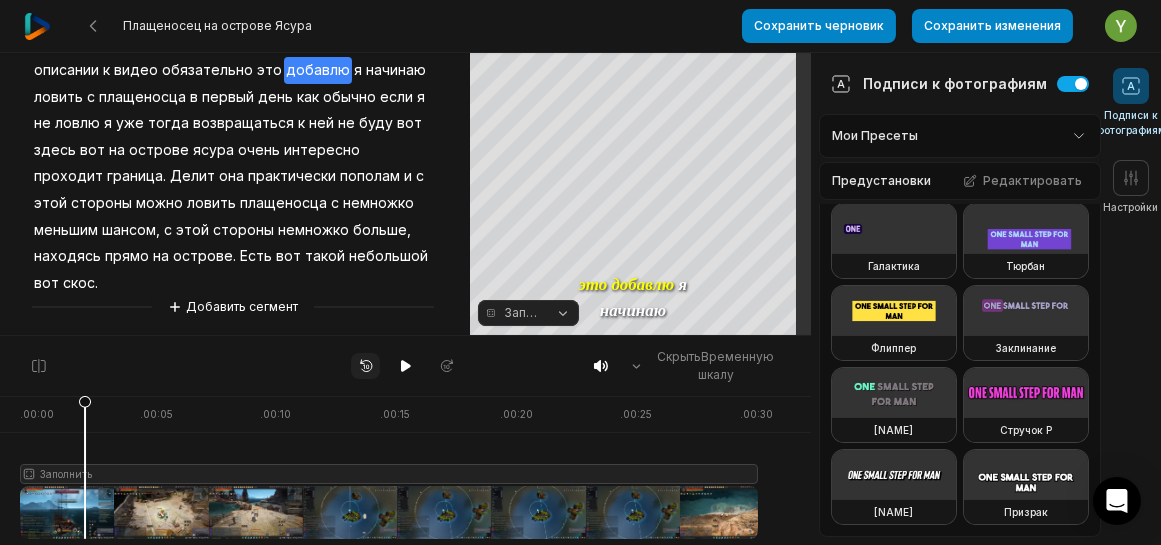click 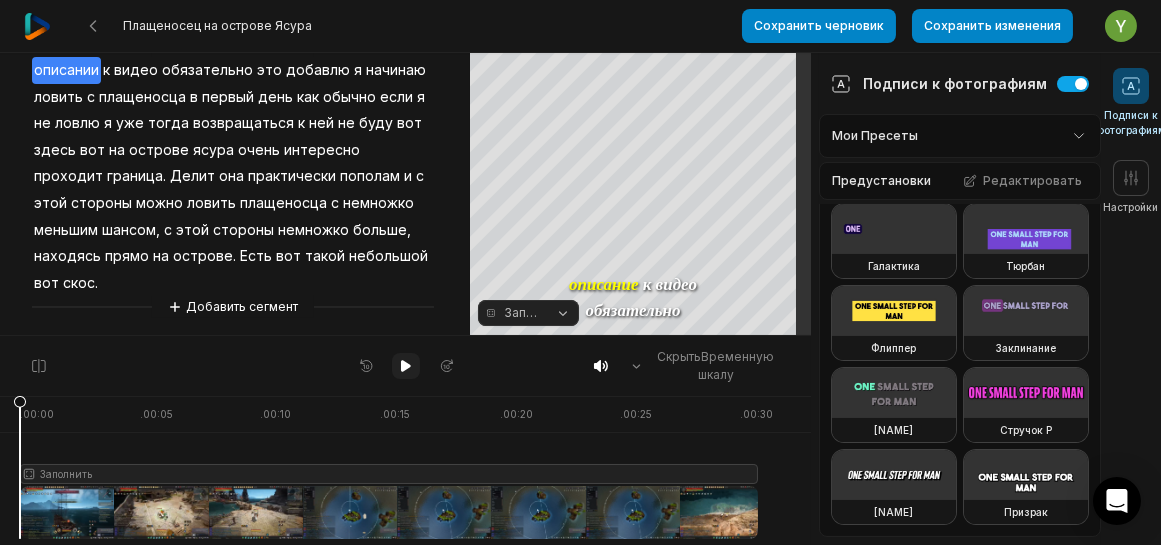 click 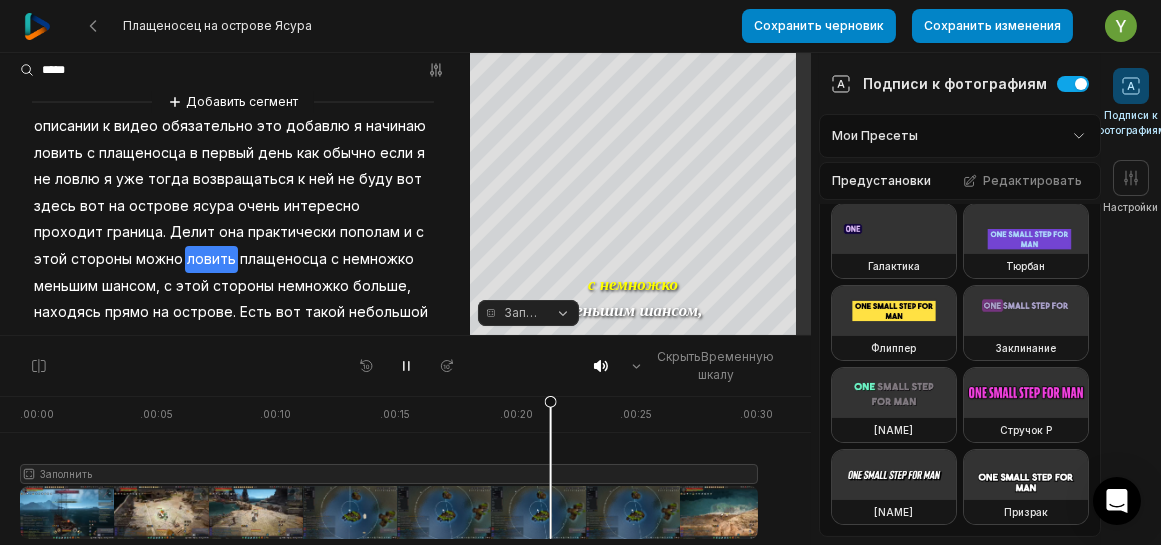 scroll, scrollTop: 0, scrollLeft: 0, axis: both 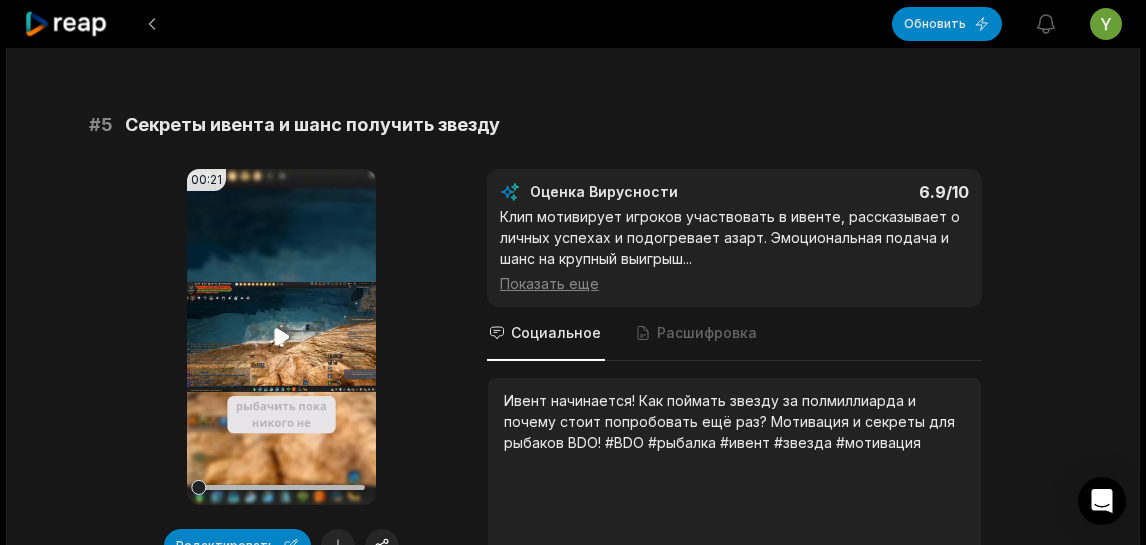 click on "Your browser does not support mp4 format." at bounding box center [281, 337] 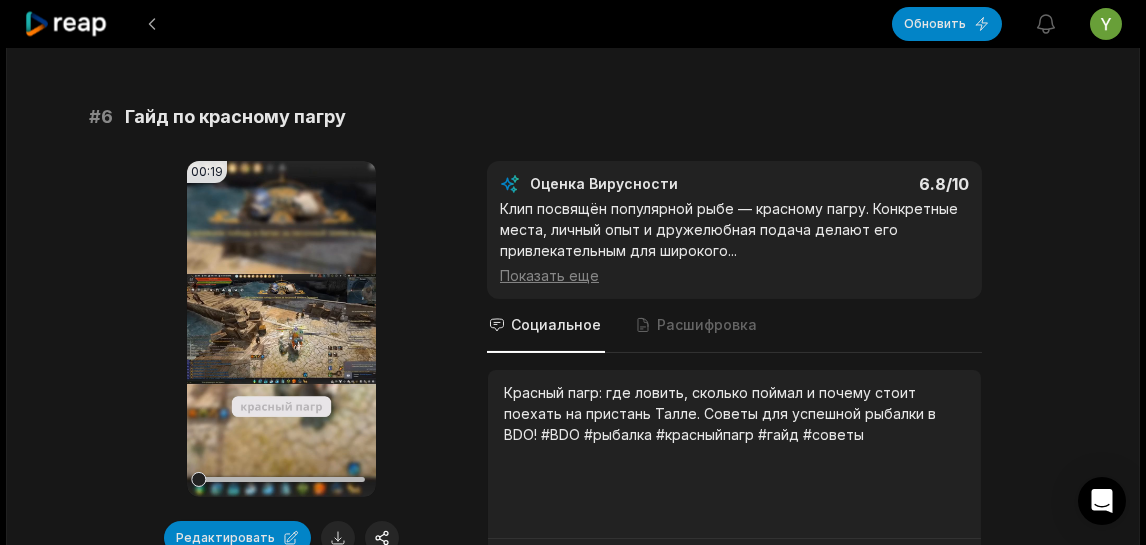 scroll, scrollTop: 3200, scrollLeft: 0, axis: vertical 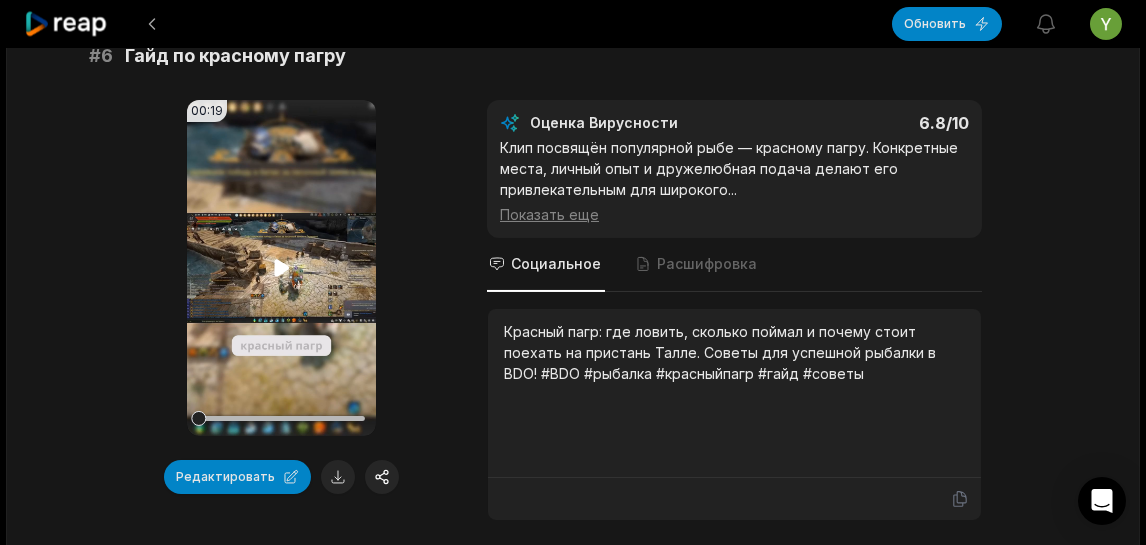 click 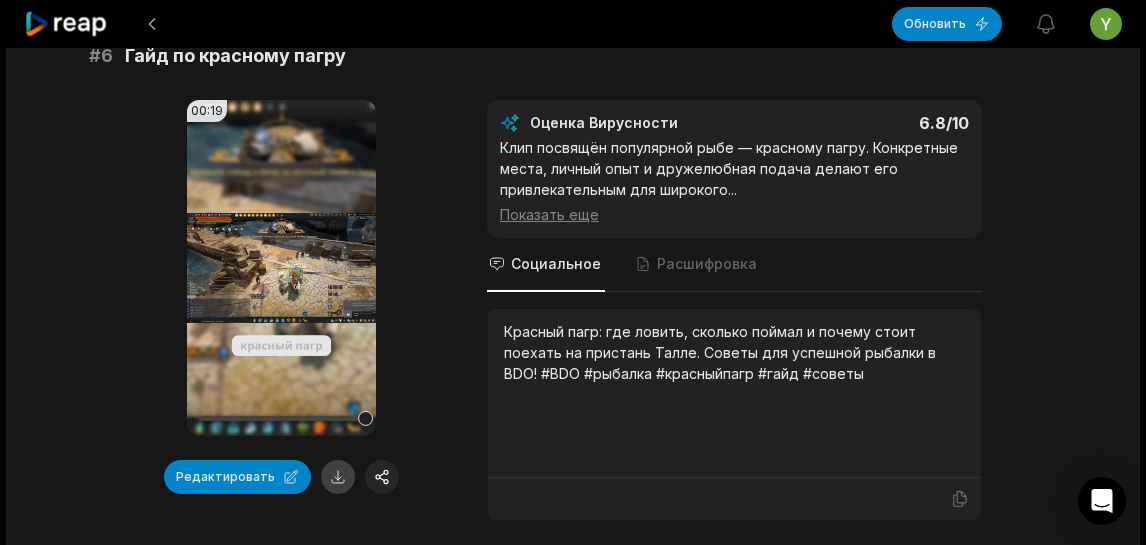 click at bounding box center [338, 477] 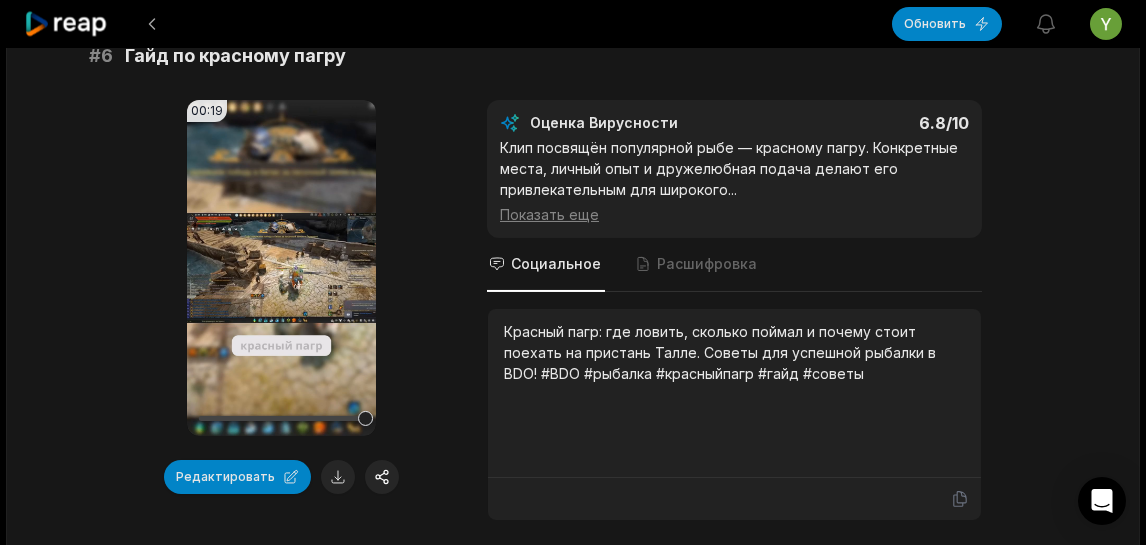 drag, startPoint x: 1084, startPoint y: 181, endPoint x: 1070, endPoint y: 181, distance: 14 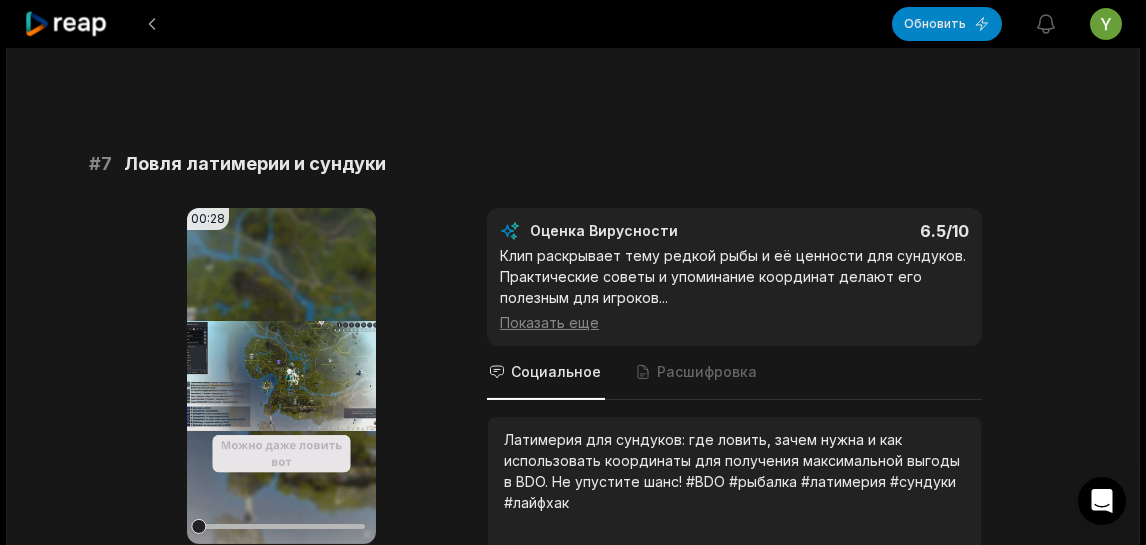 scroll, scrollTop: 3732, scrollLeft: 0, axis: vertical 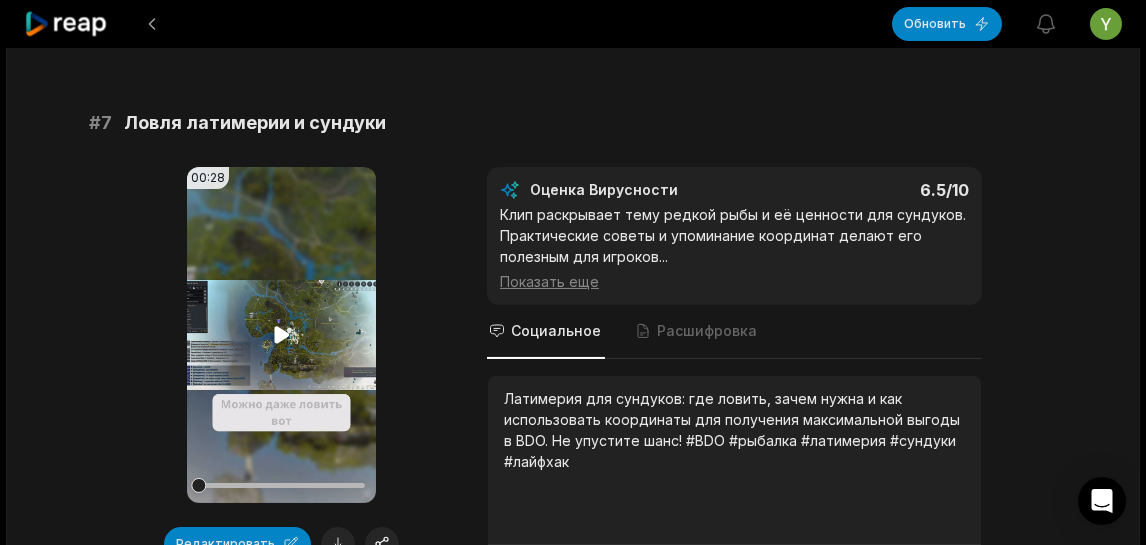 click 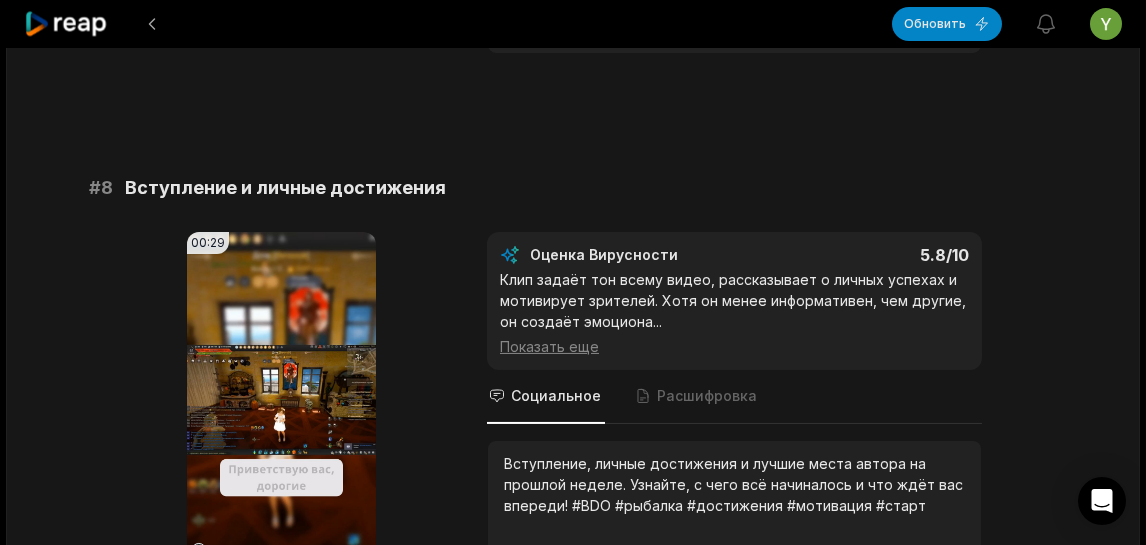 scroll, scrollTop: 4400, scrollLeft: 0, axis: vertical 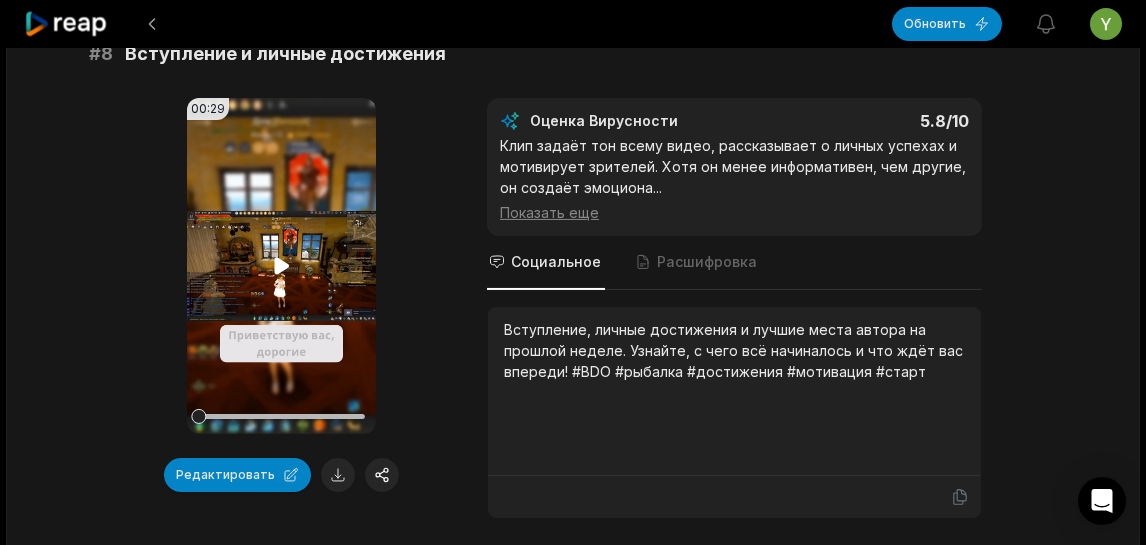 click on "Your browser does not support mp4 format." at bounding box center [281, 266] 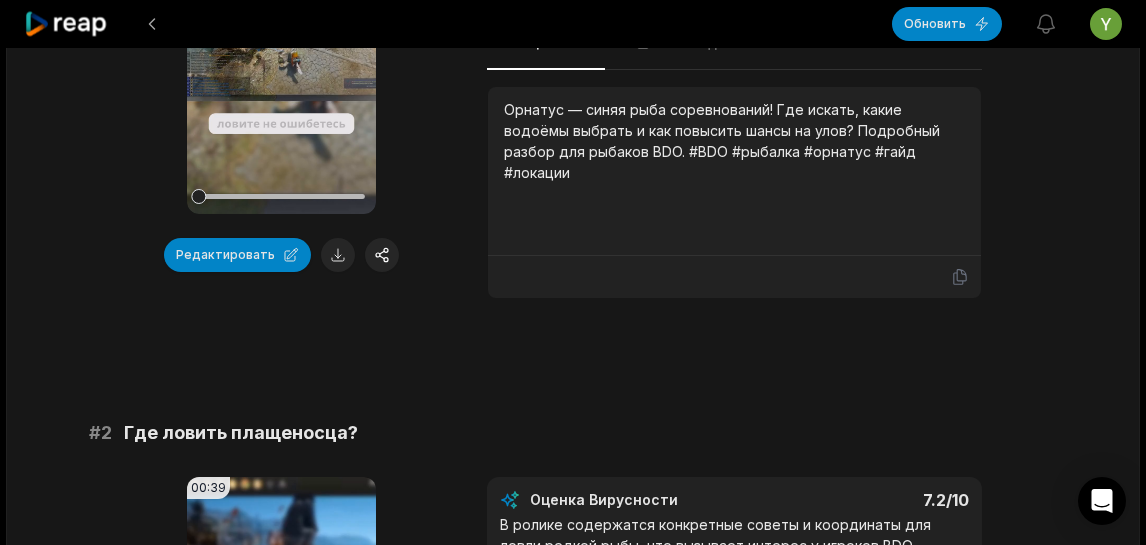scroll, scrollTop: 266, scrollLeft: 0, axis: vertical 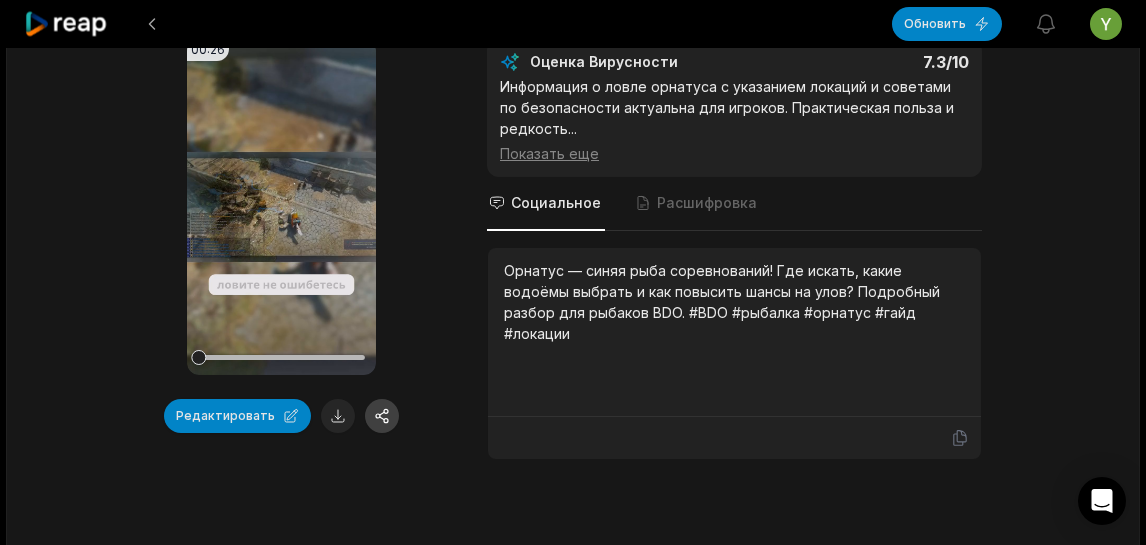 click at bounding box center (382, 416) 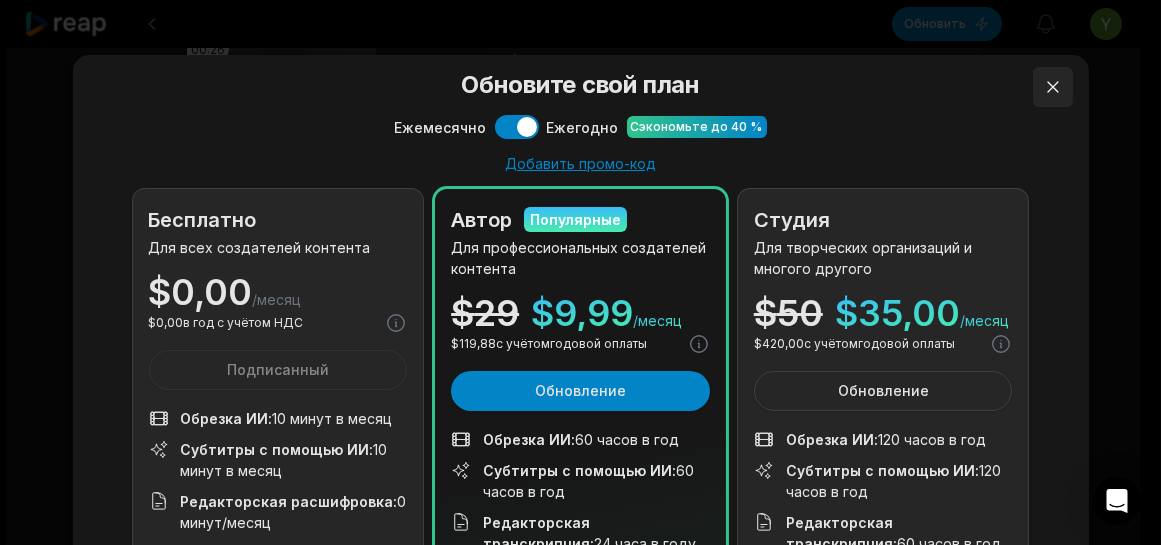 click at bounding box center (1053, 87) 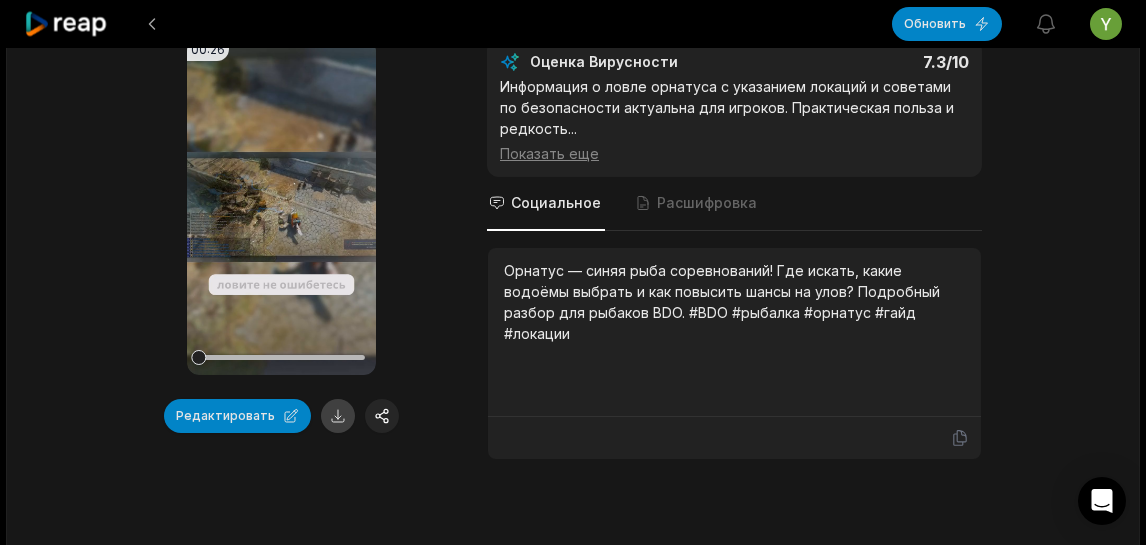 click at bounding box center (338, 416) 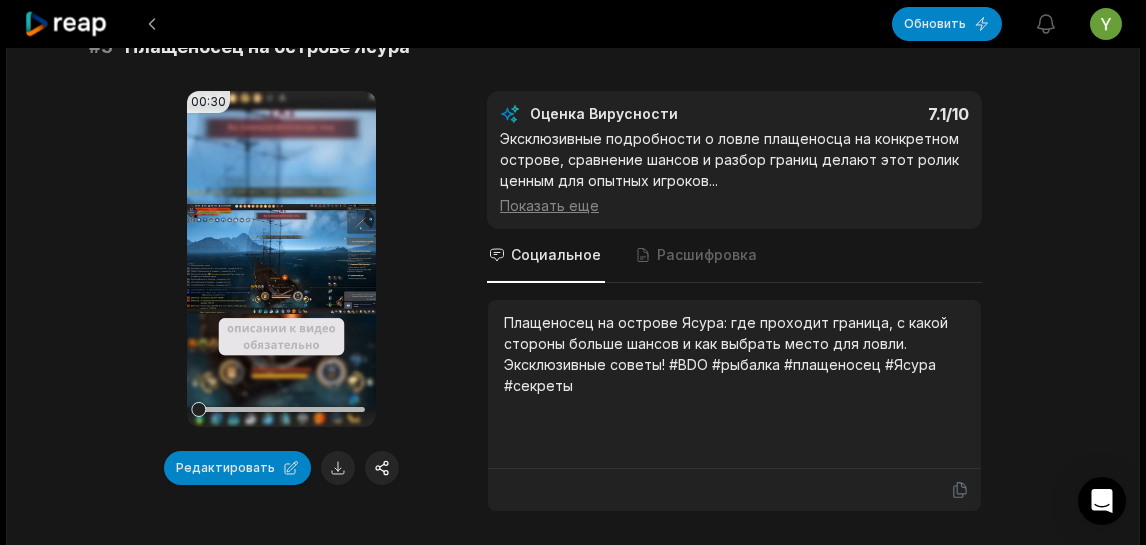 scroll, scrollTop: 1466, scrollLeft: 0, axis: vertical 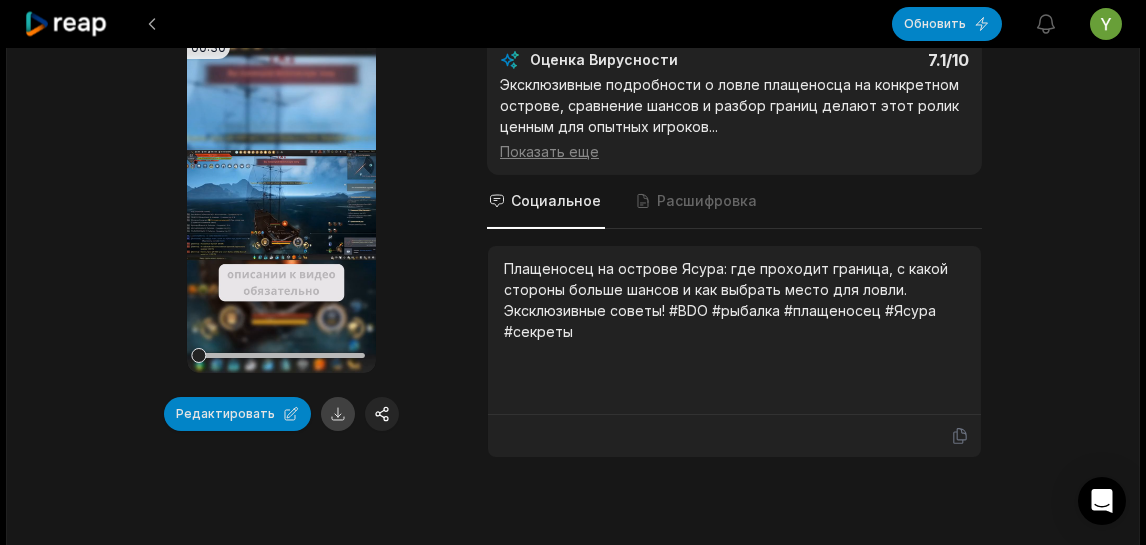 click at bounding box center (338, 414) 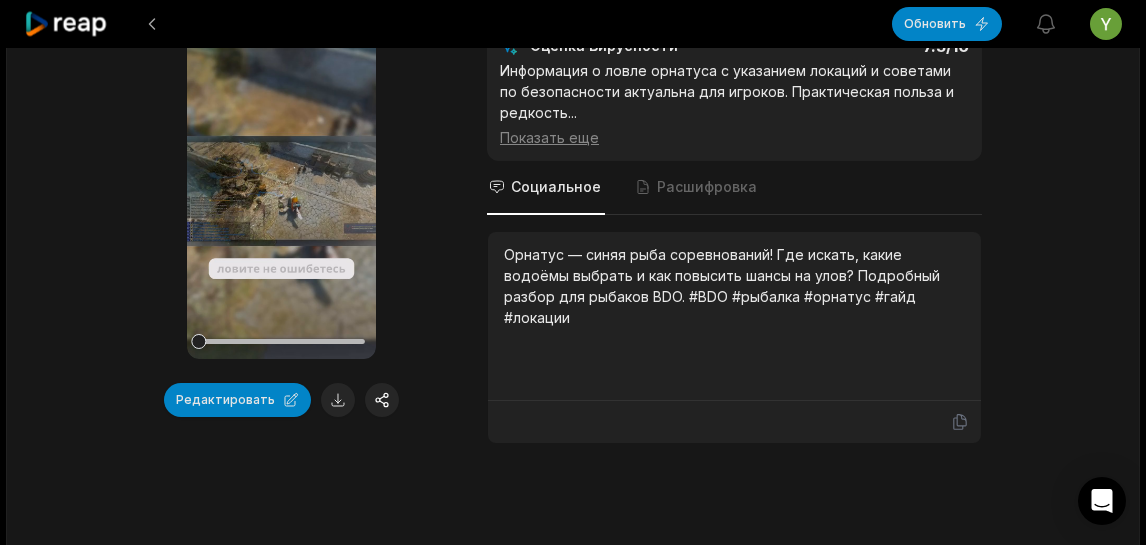 scroll, scrollTop: 0, scrollLeft: 0, axis: both 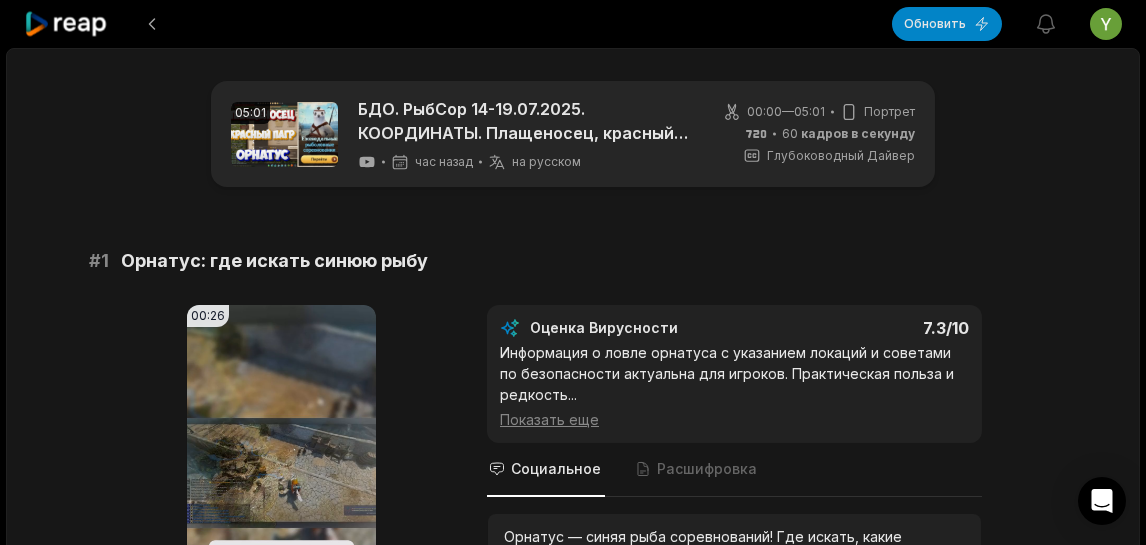click 